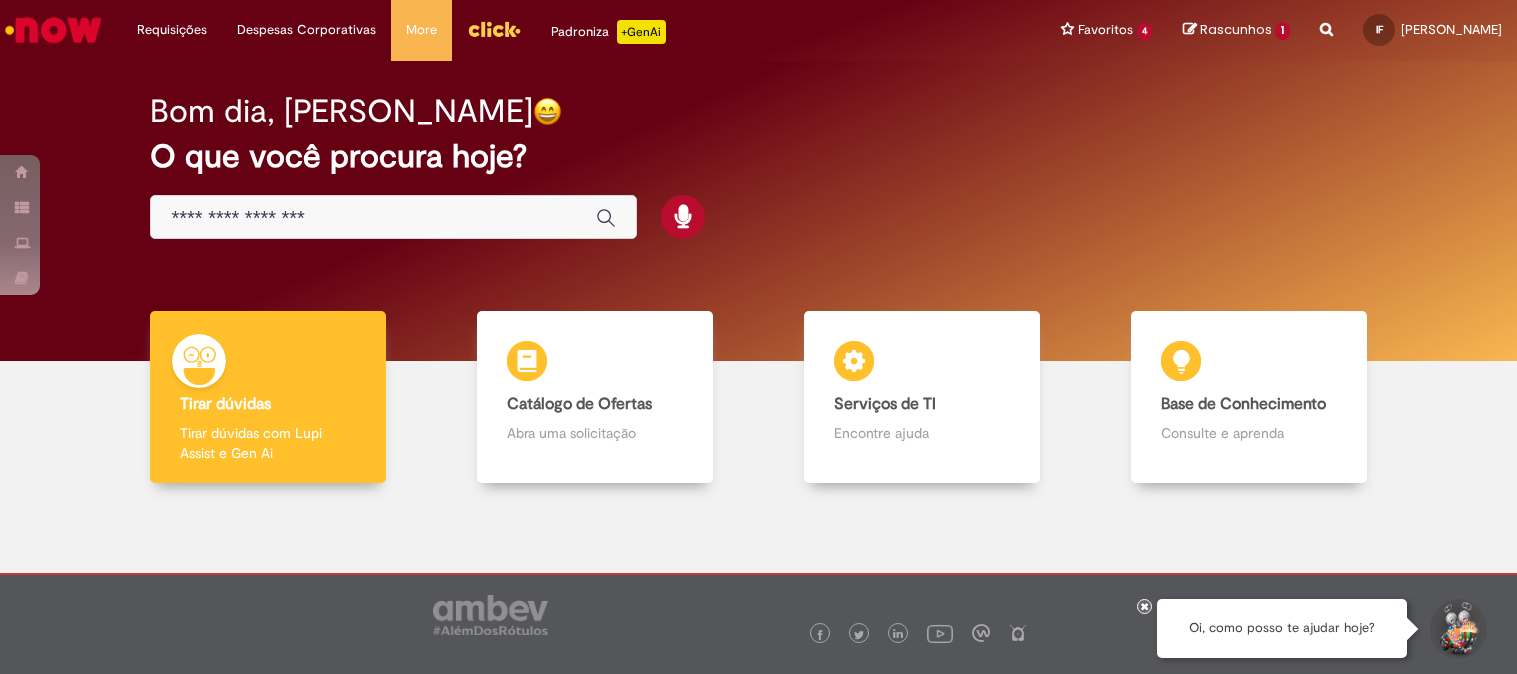 scroll, scrollTop: 0, scrollLeft: 0, axis: both 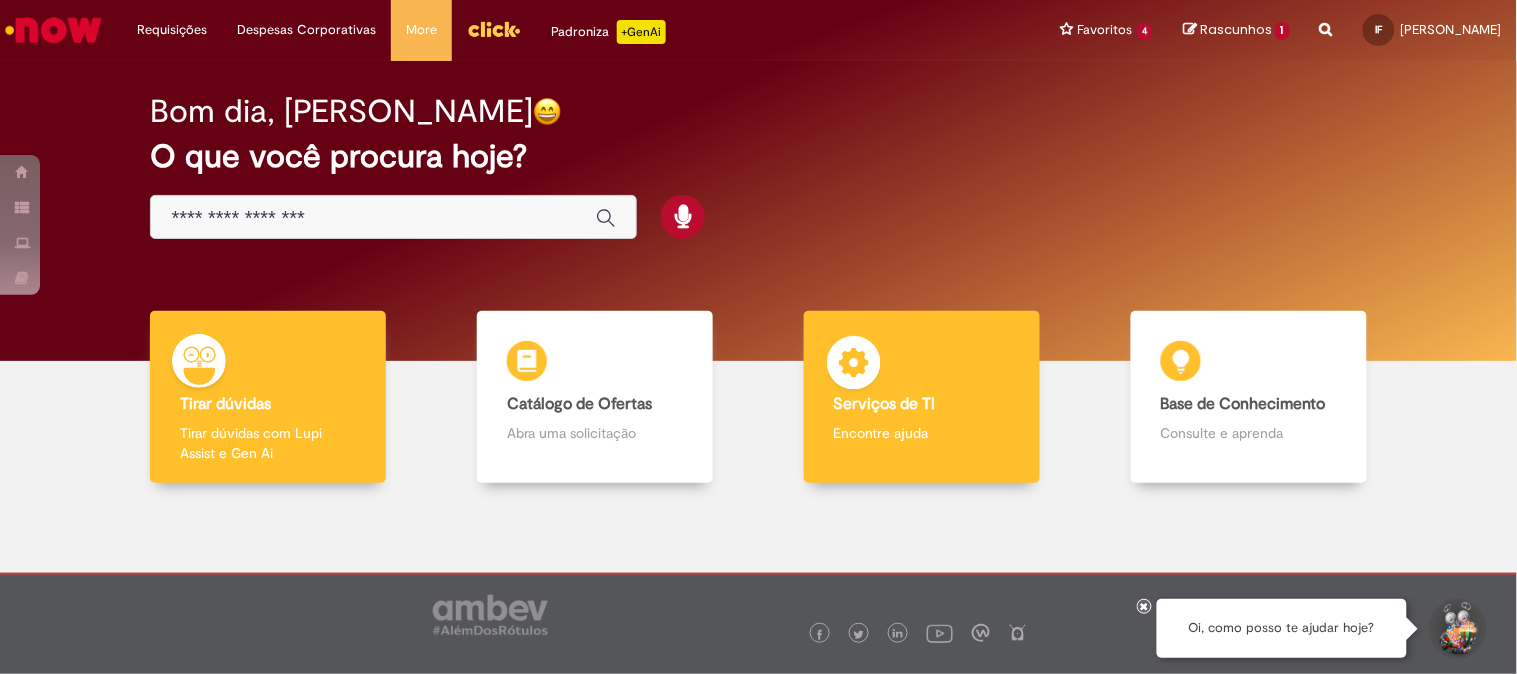click at bounding box center [854, 366] 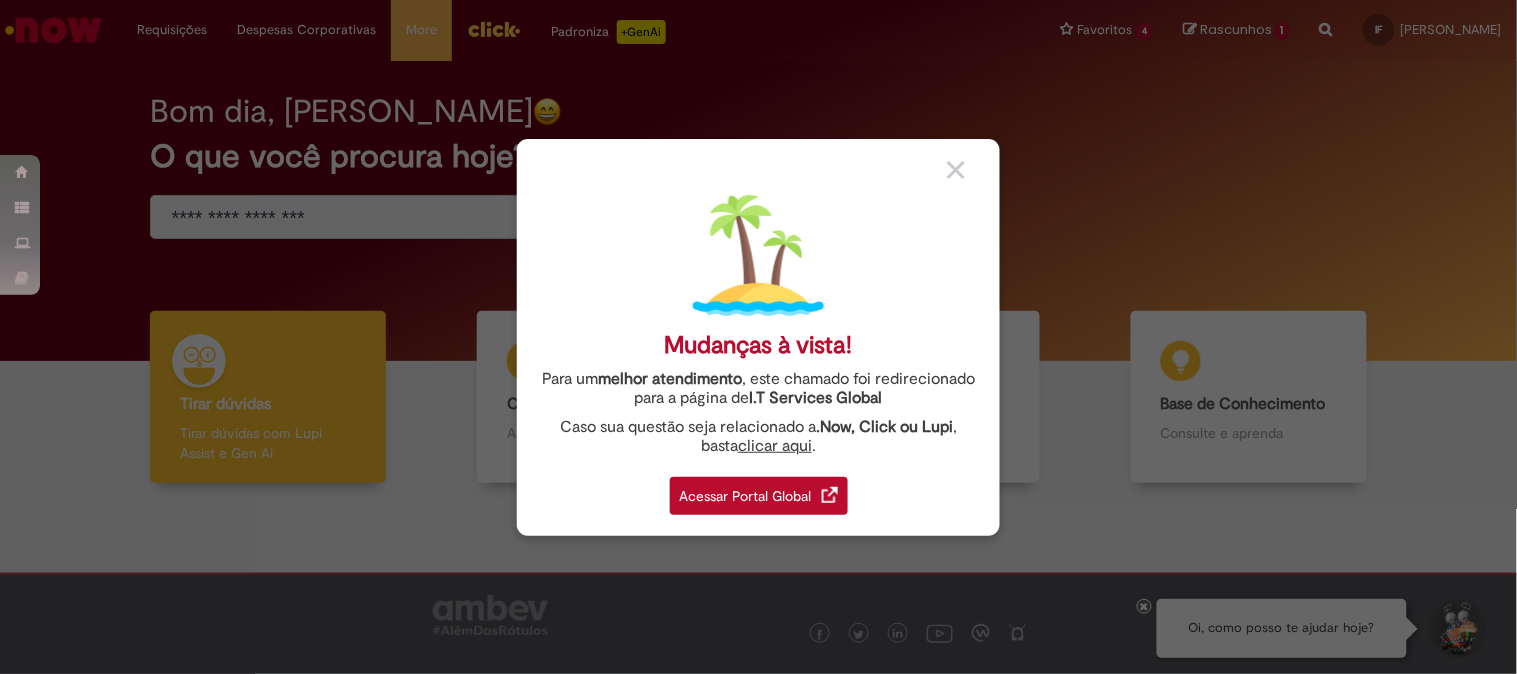 click on "Acessar Portal Global" at bounding box center (759, 496) 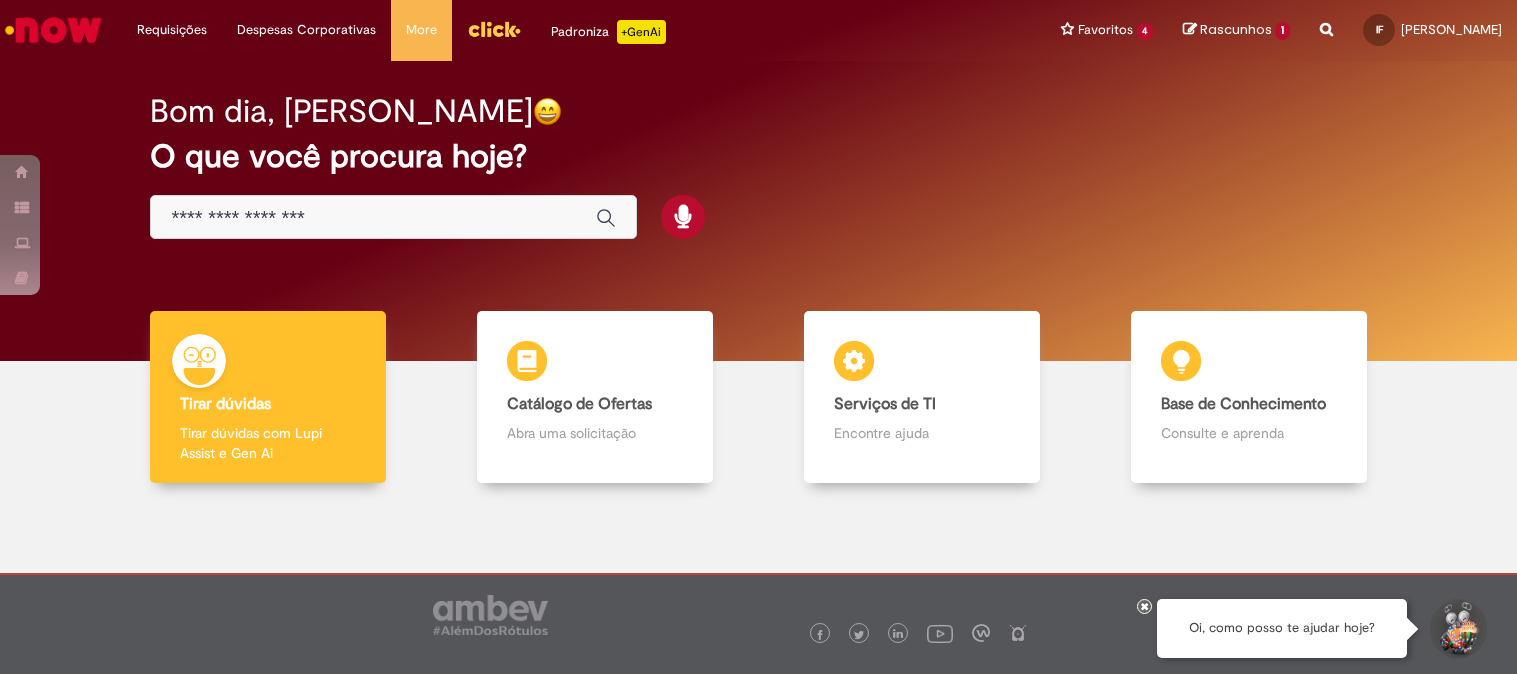scroll, scrollTop: 0, scrollLeft: 0, axis: both 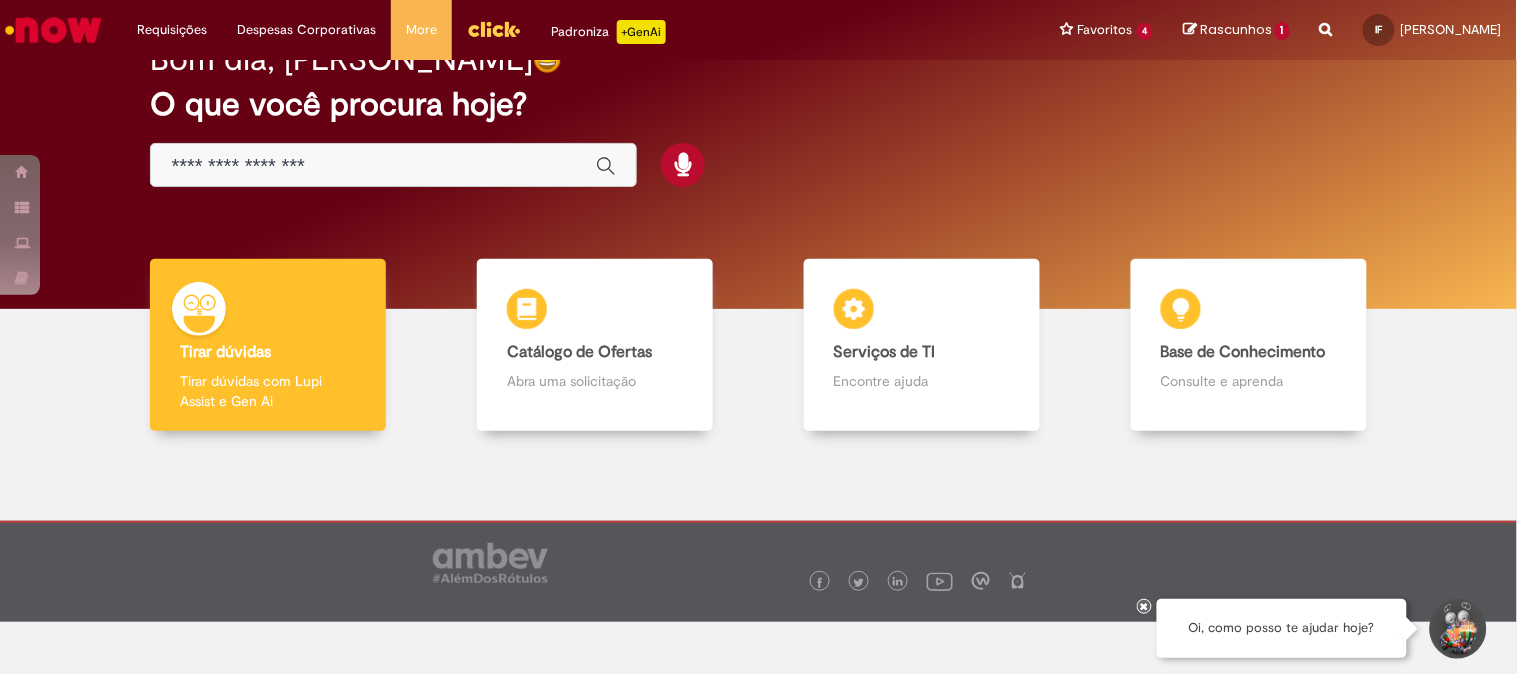 click on "Bom dia, Isabella
O que você procura hoje?" at bounding box center (758, 115) 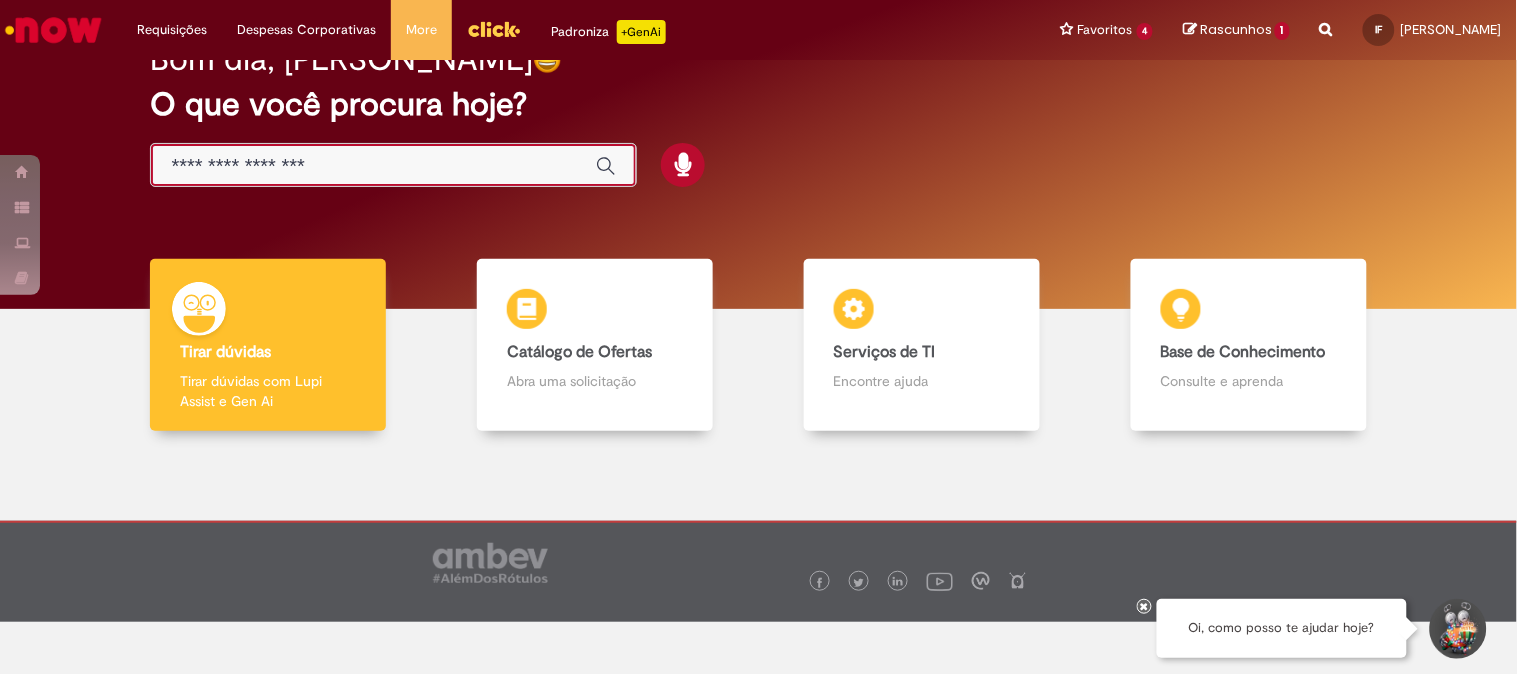 click at bounding box center [373, 166] 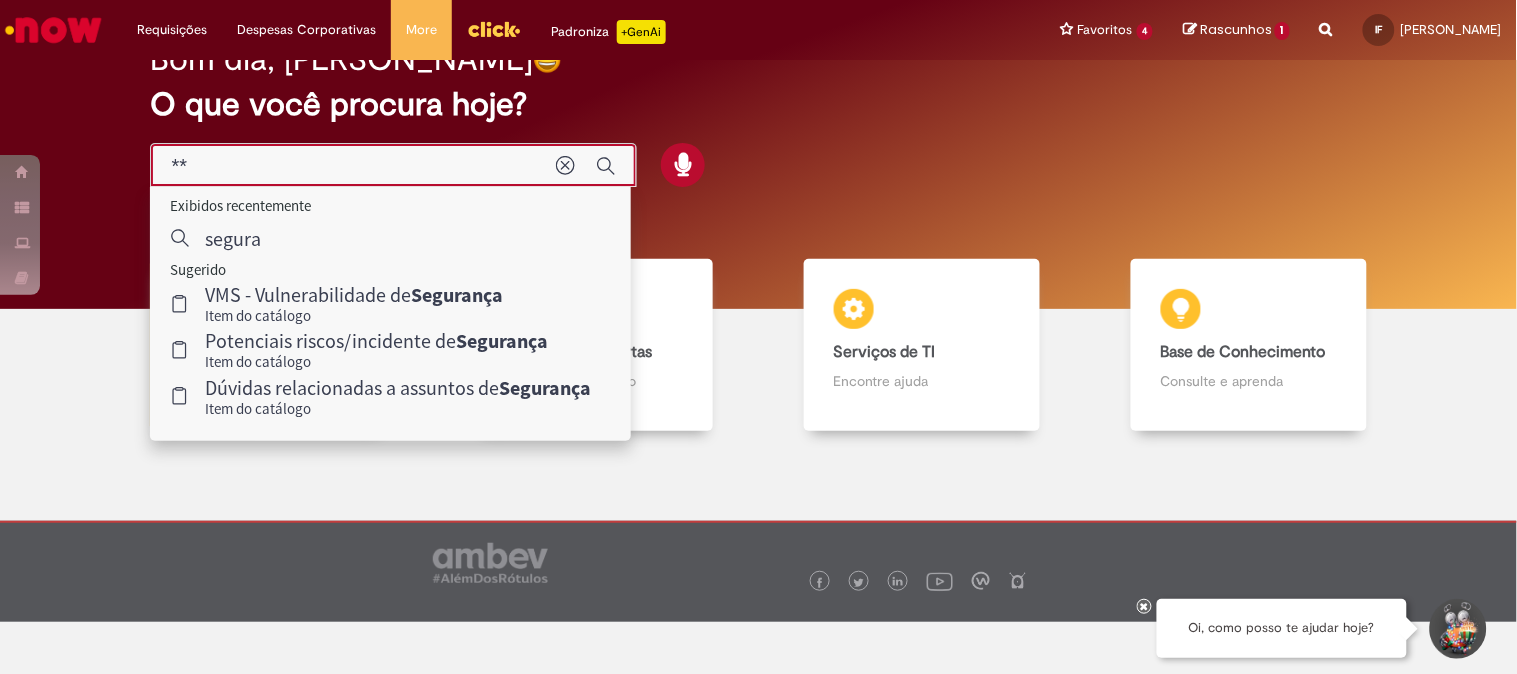 type on "*" 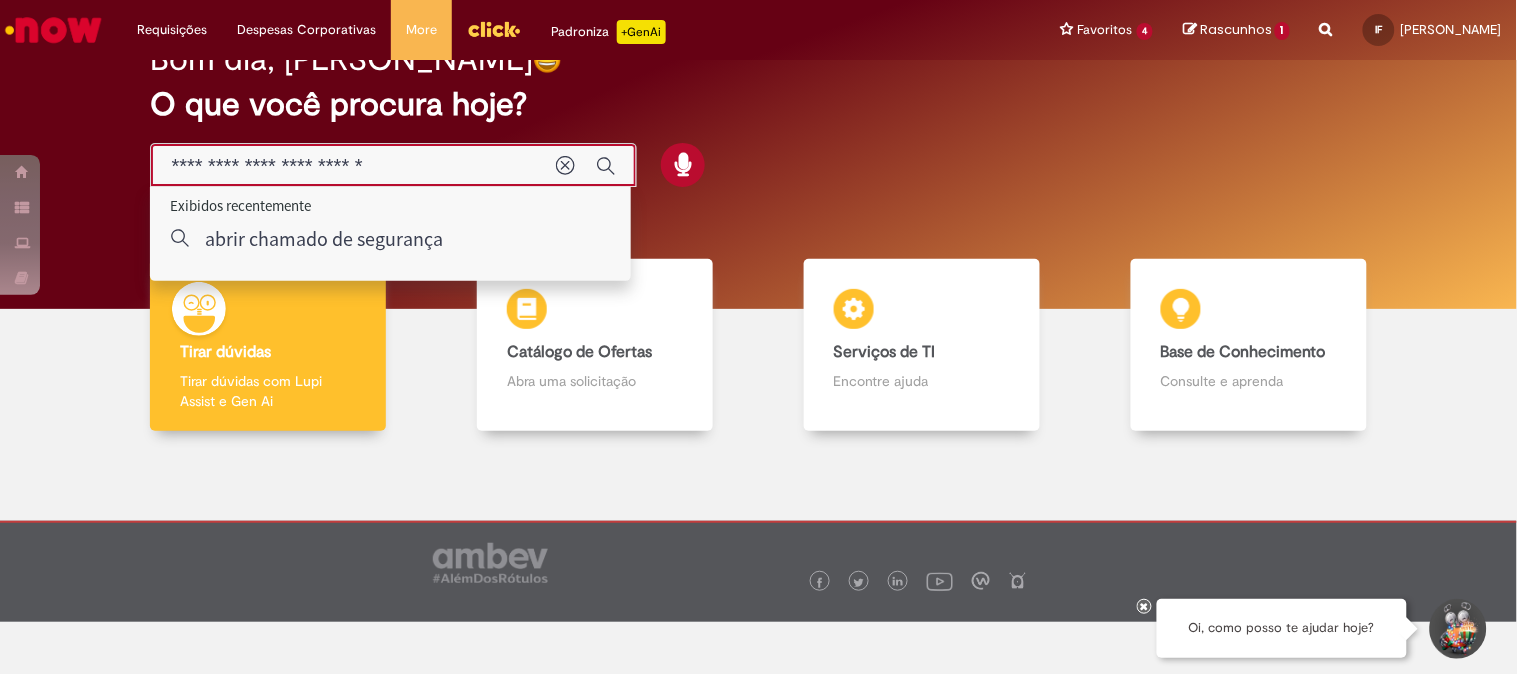 type on "**********" 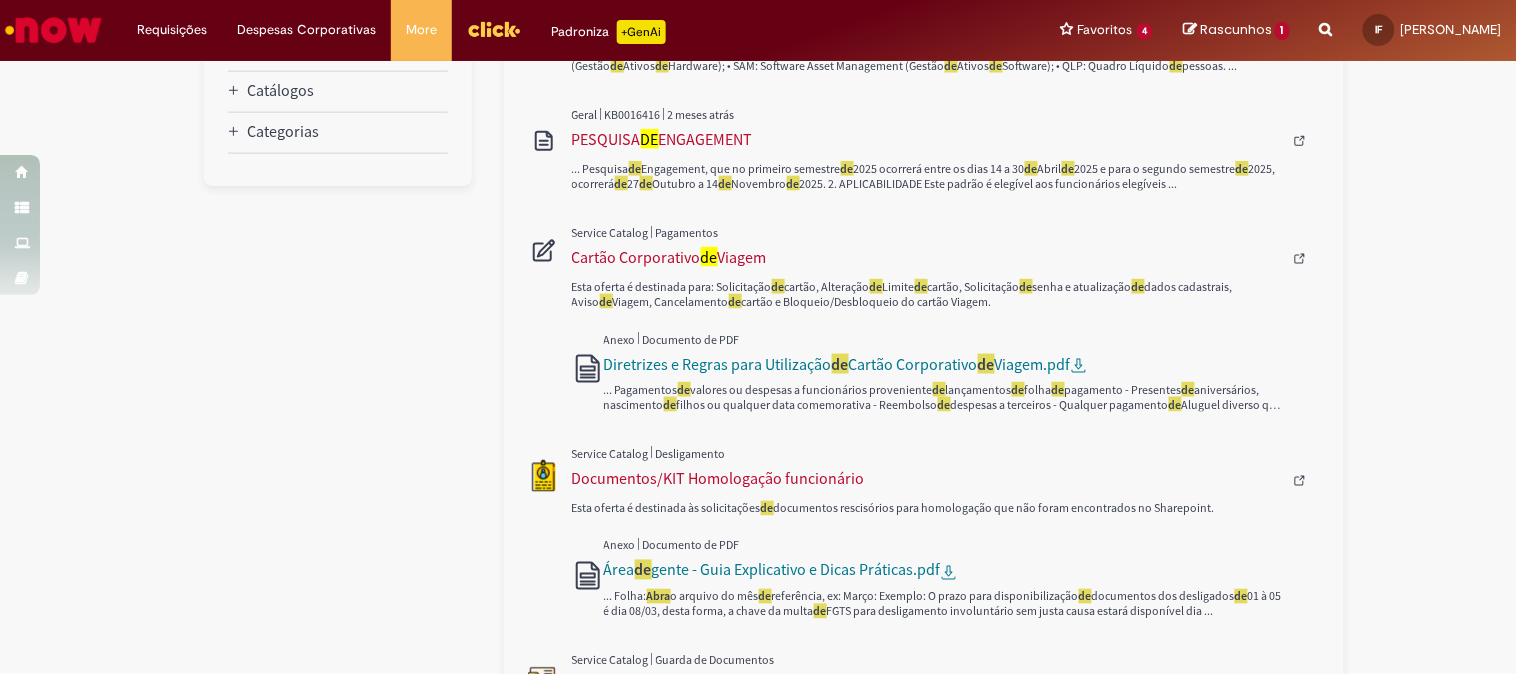 scroll, scrollTop: 0, scrollLeft: 0, axis: both 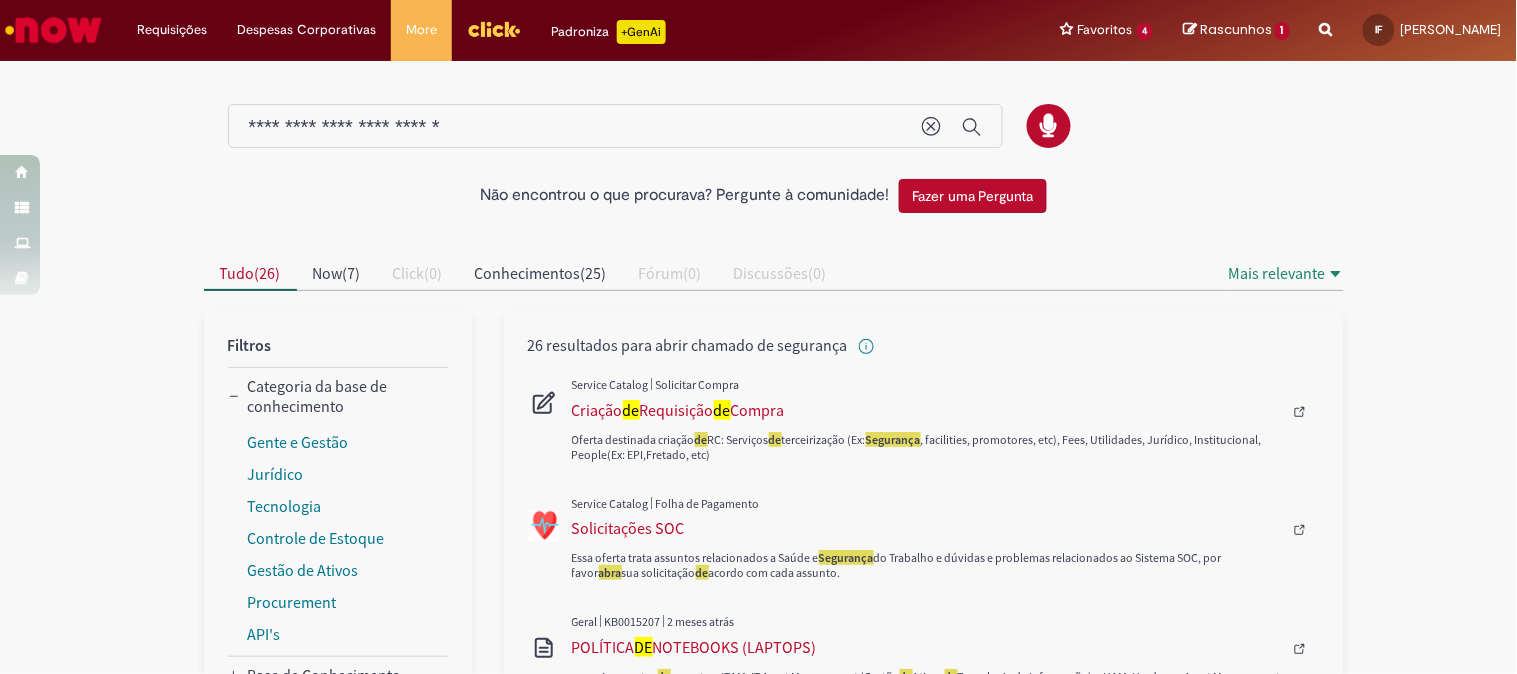 click on "**********" at bounding box center [575, 127] 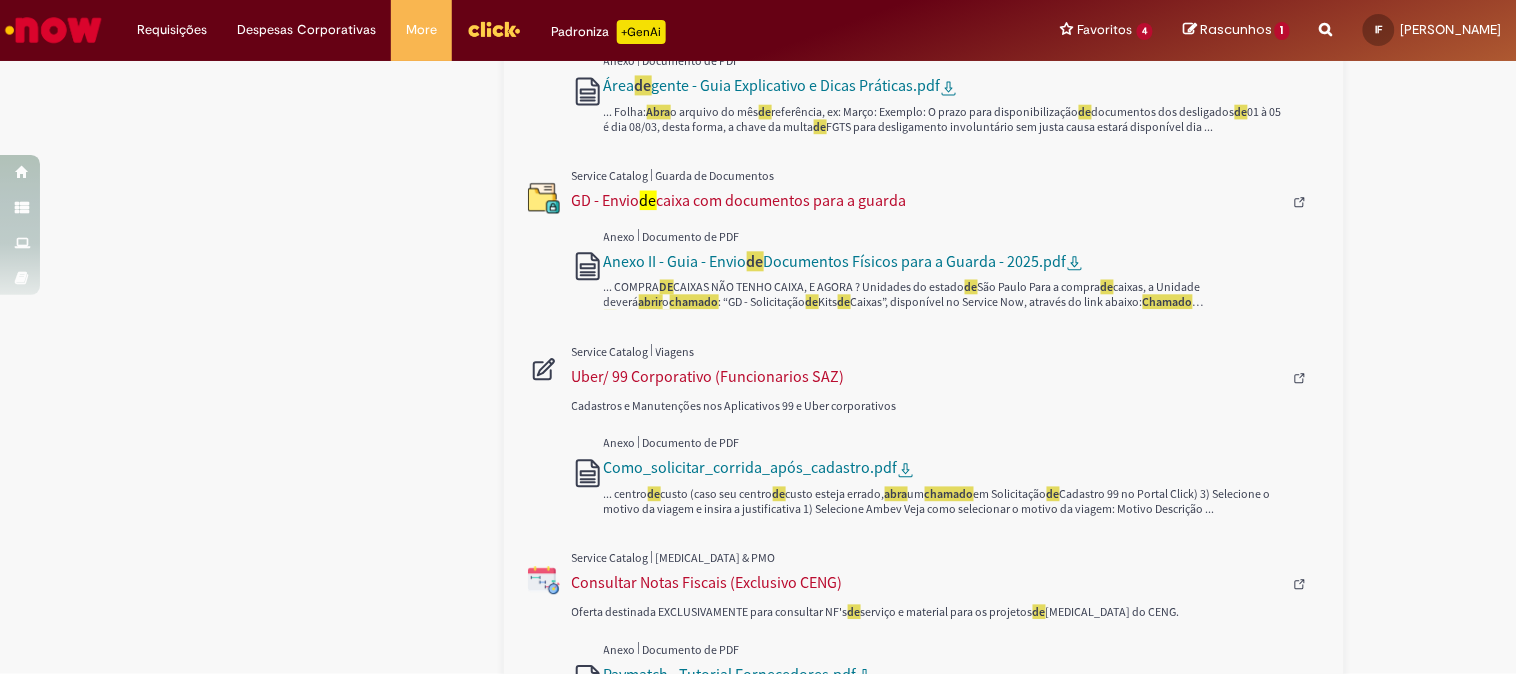 scroll, scrollTop: 1333, scrollLeft: 0, axis: vertical 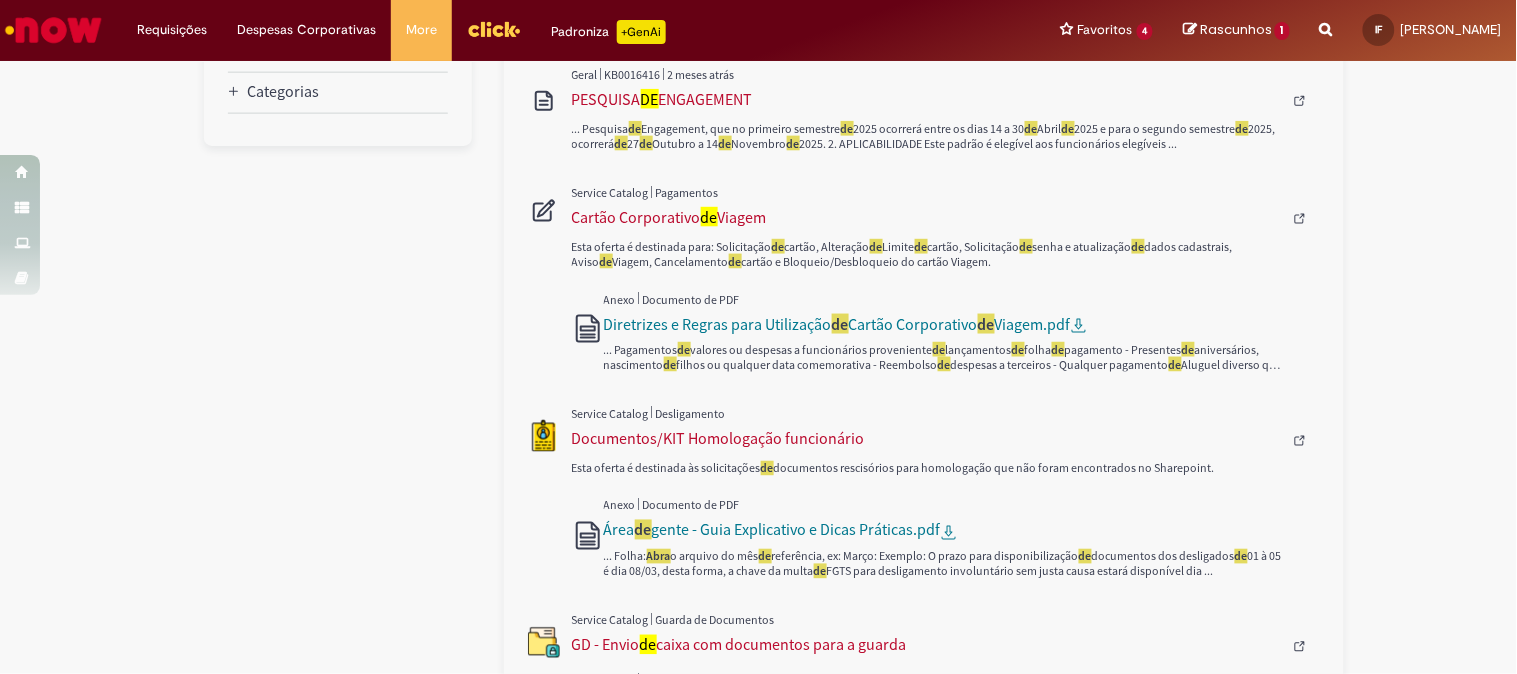 click at bounding box center (53, 30) 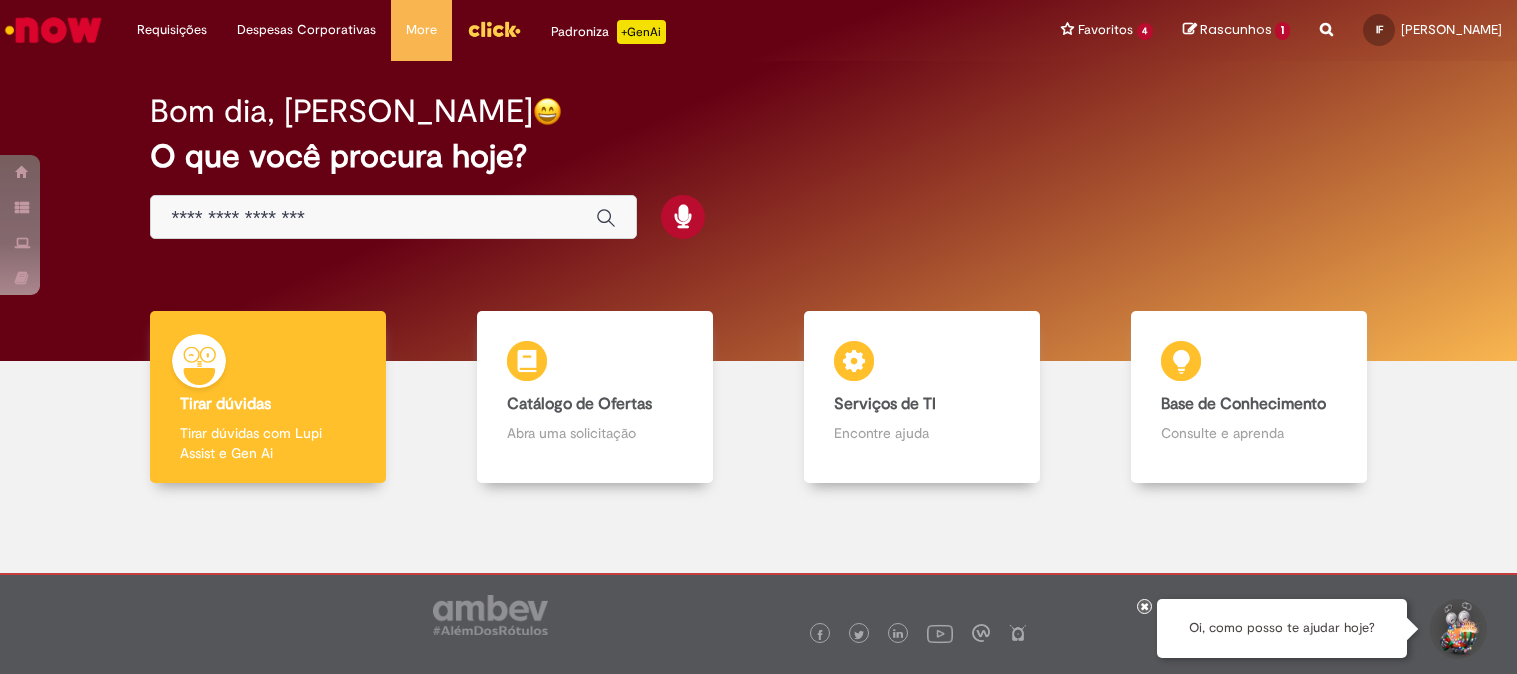 scroll, scrollTop: 0, scrollLeft: 0, axis: both 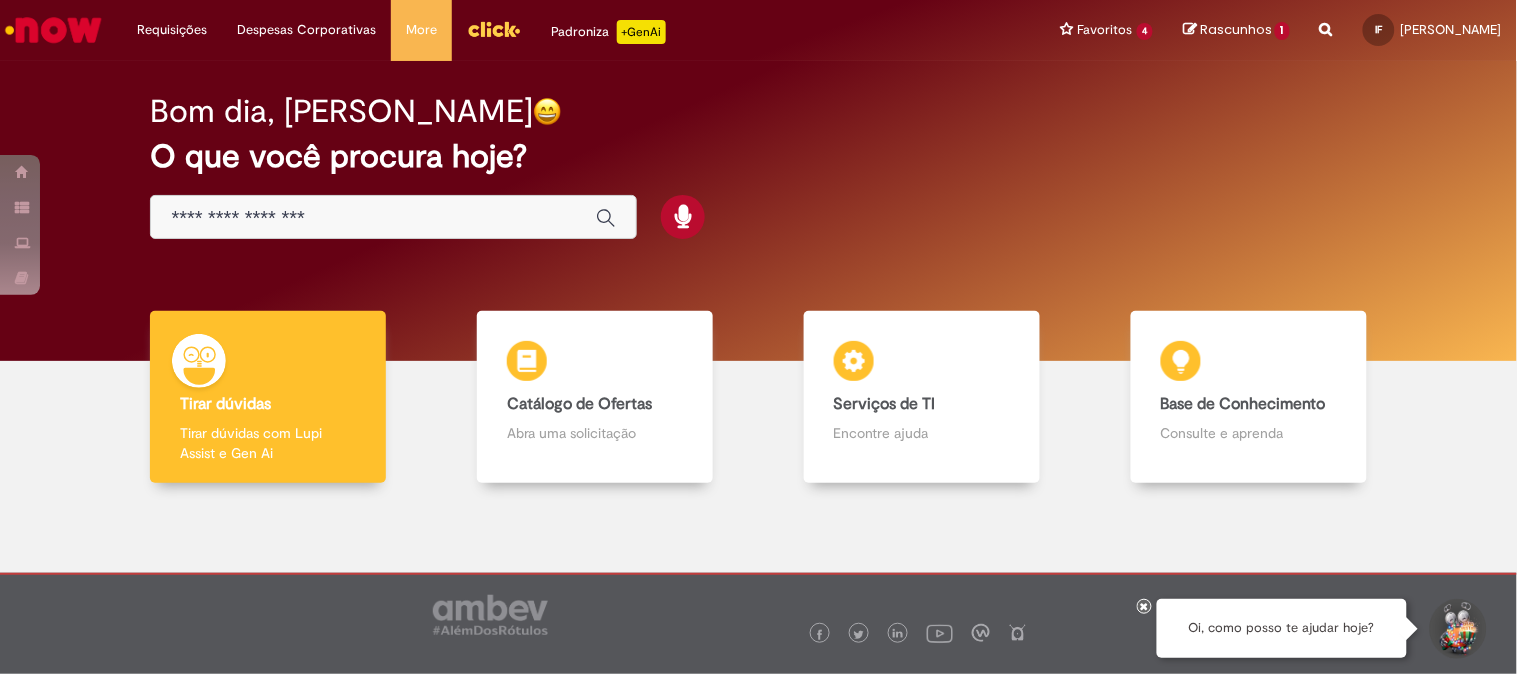 click at bounding box center [373, 218] 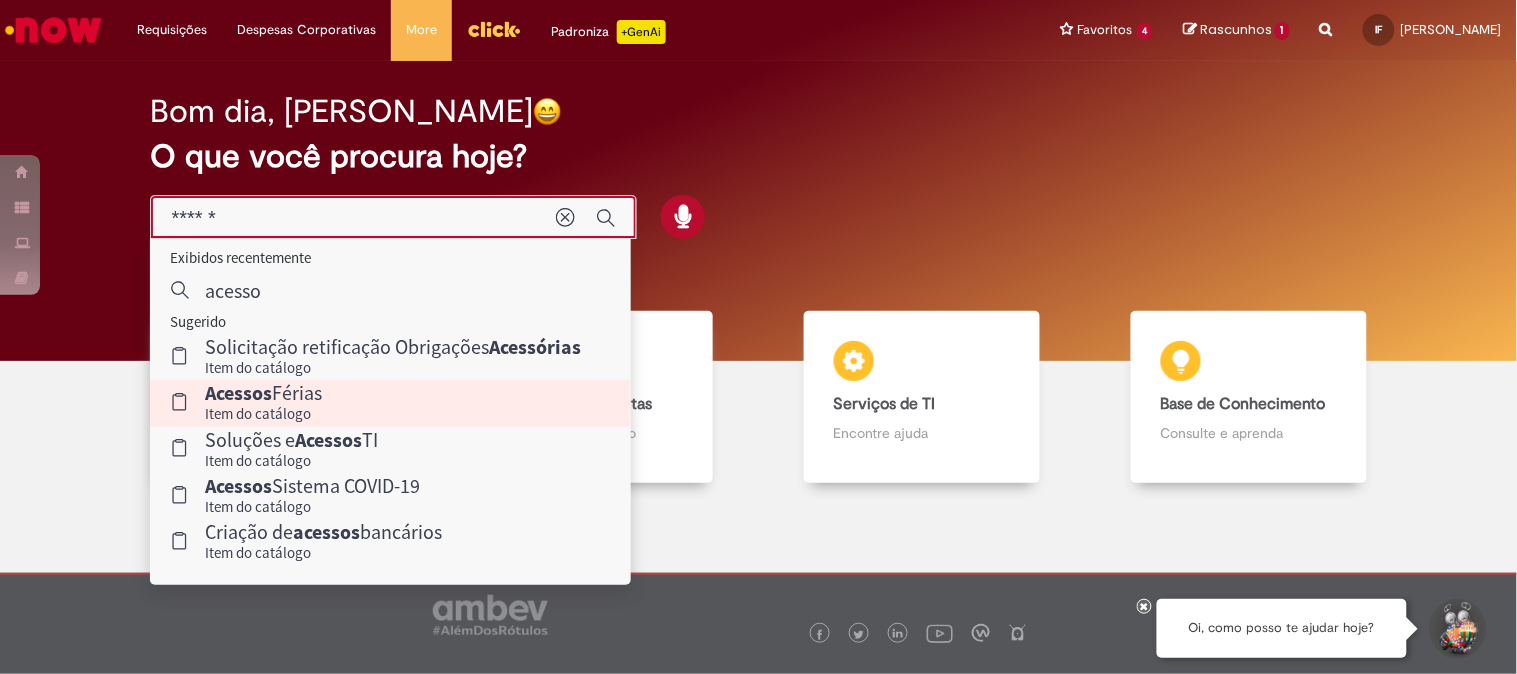 type on "******" 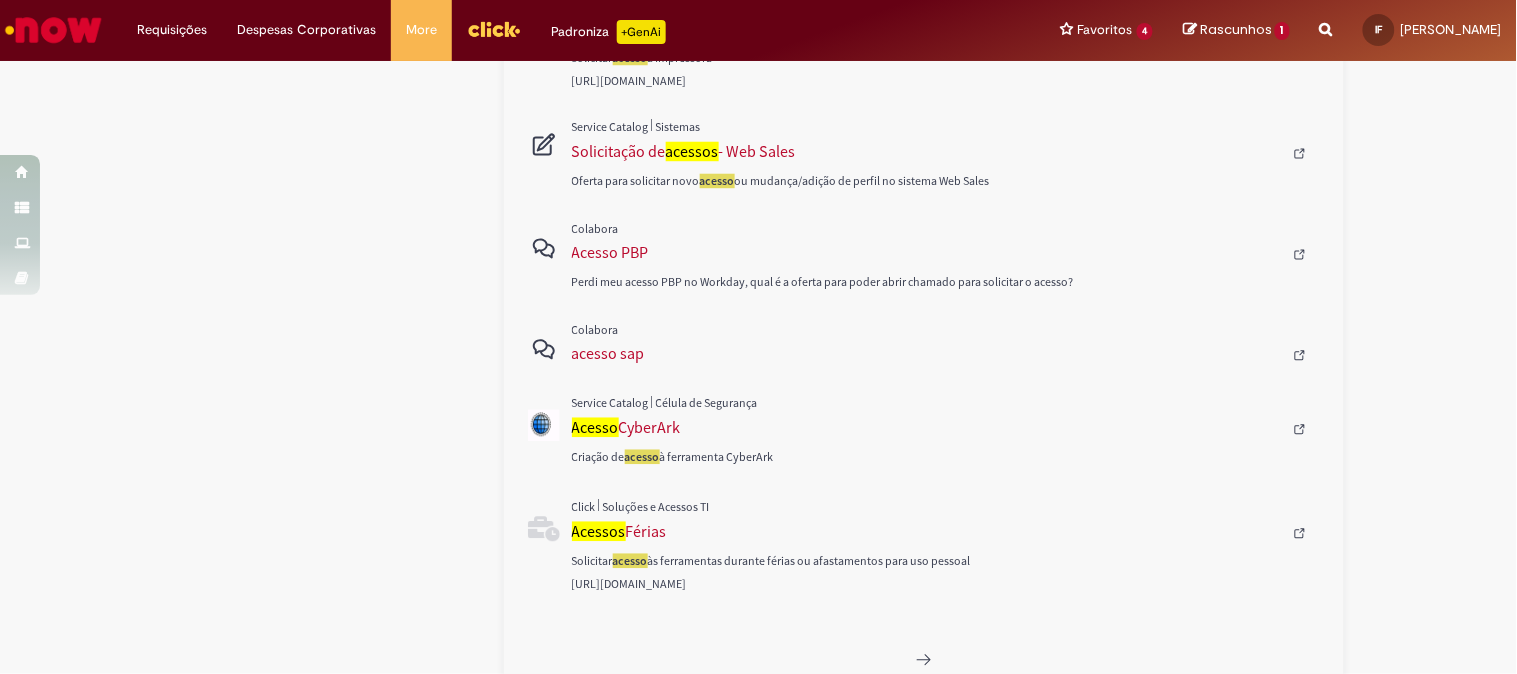 scroll, scrollTop: 1045, scrollLeft: 0, axis: vertical 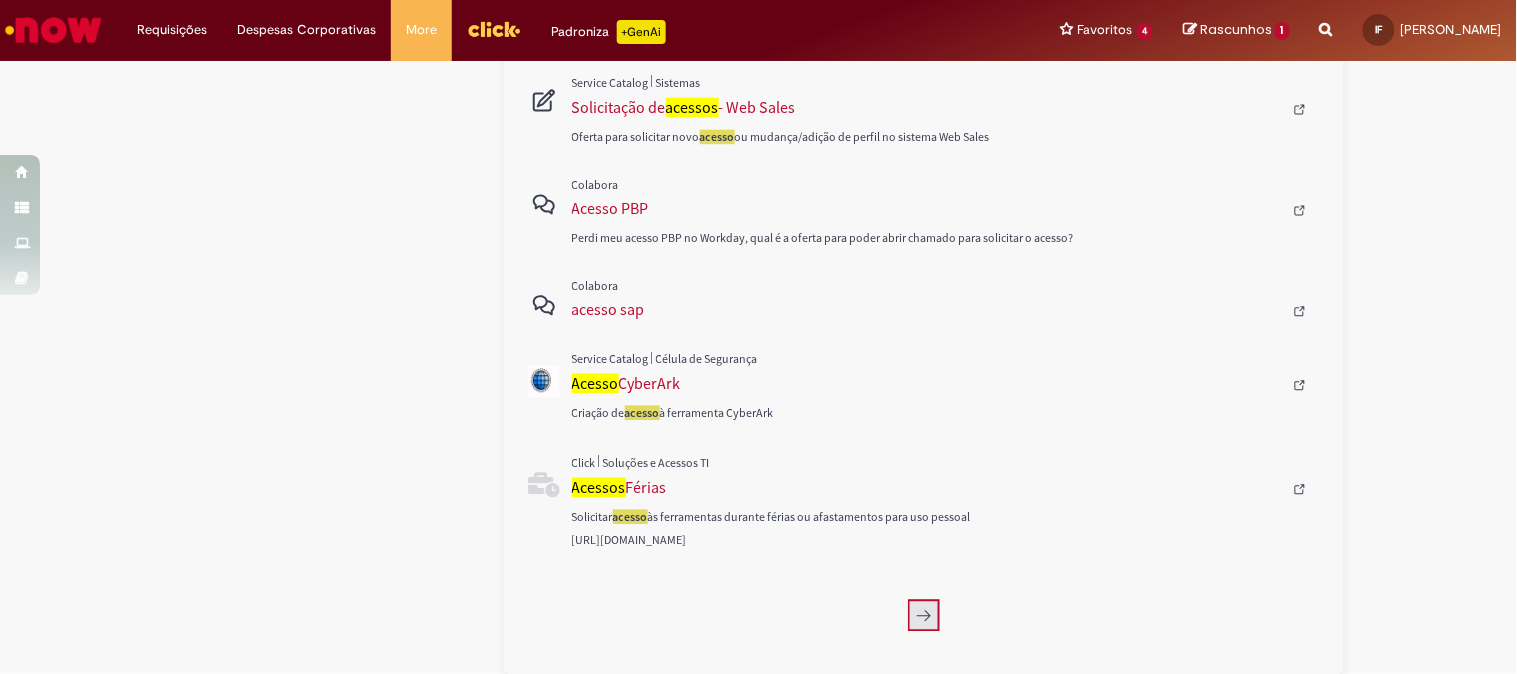 click 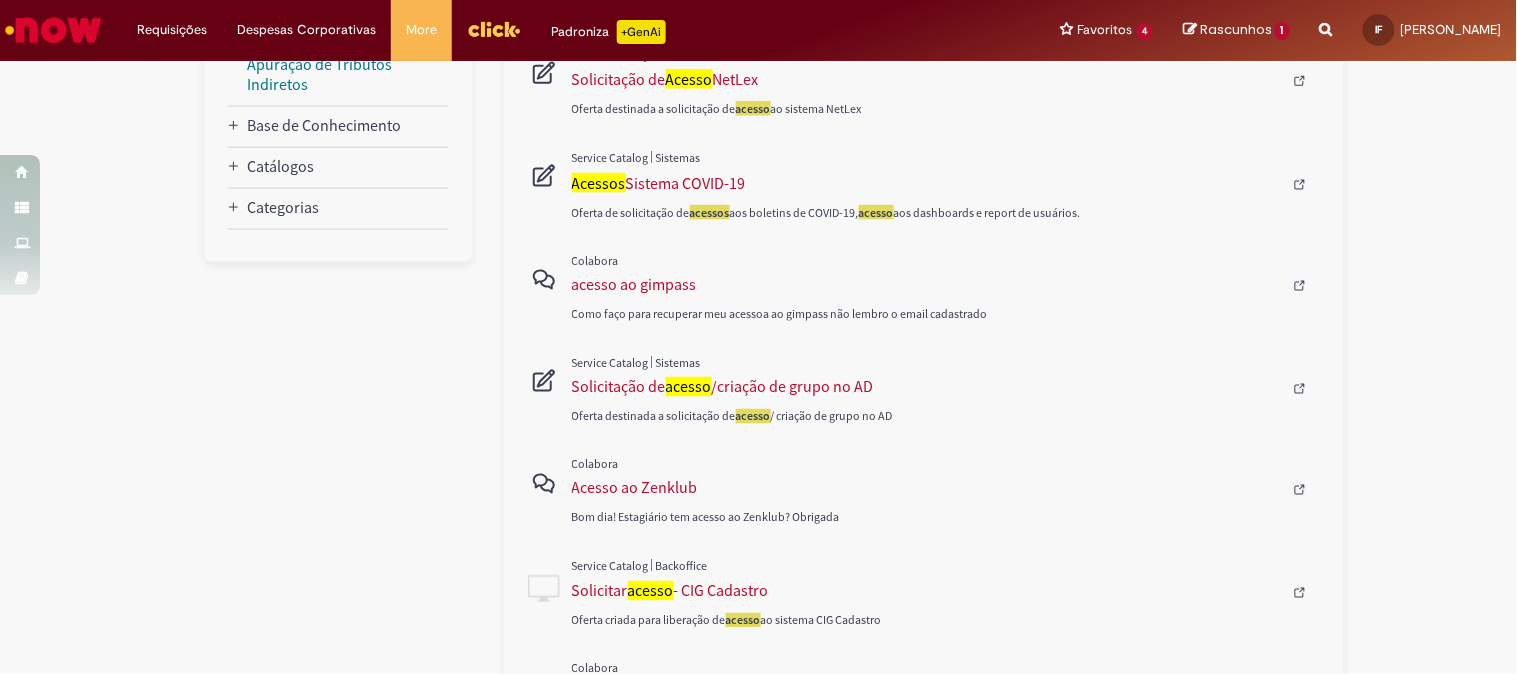scroll, scrollTop: 854, scrollLeft: 0, axis: vertical 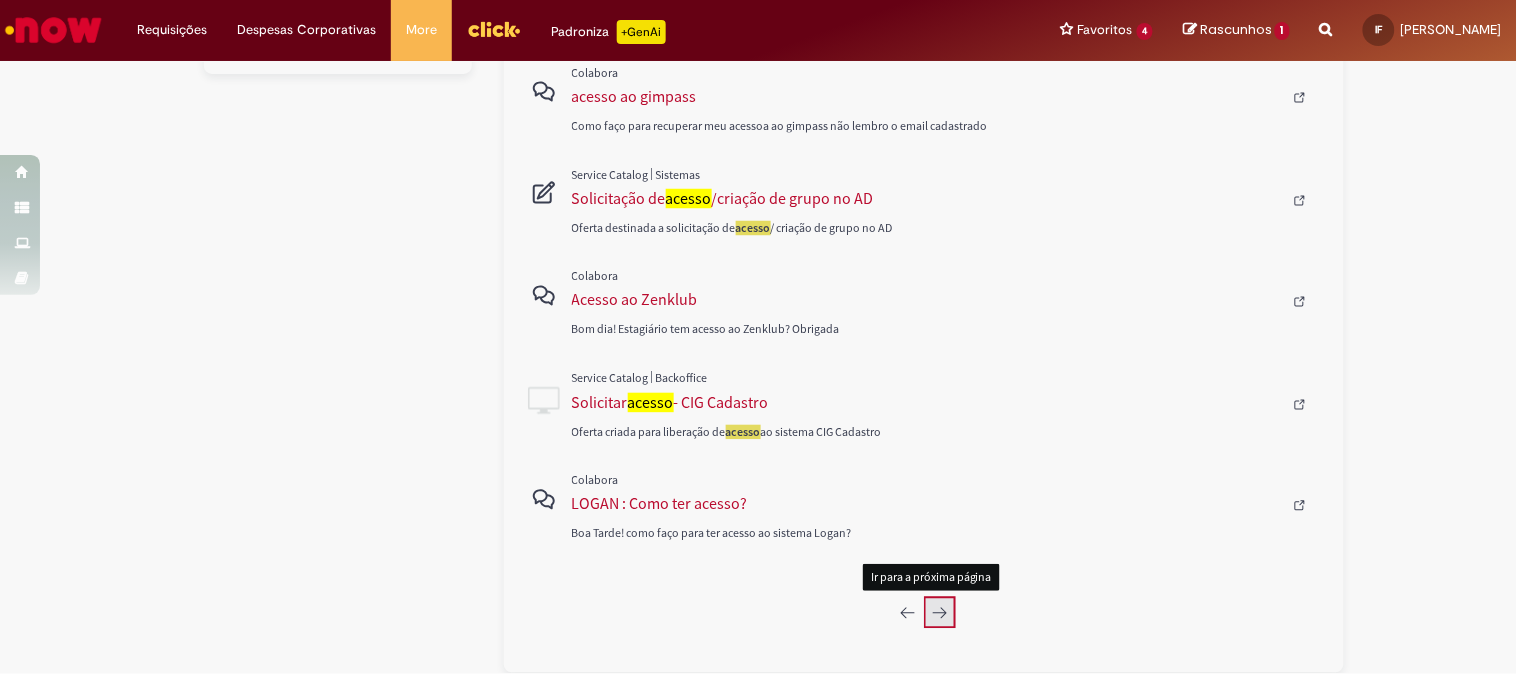 click 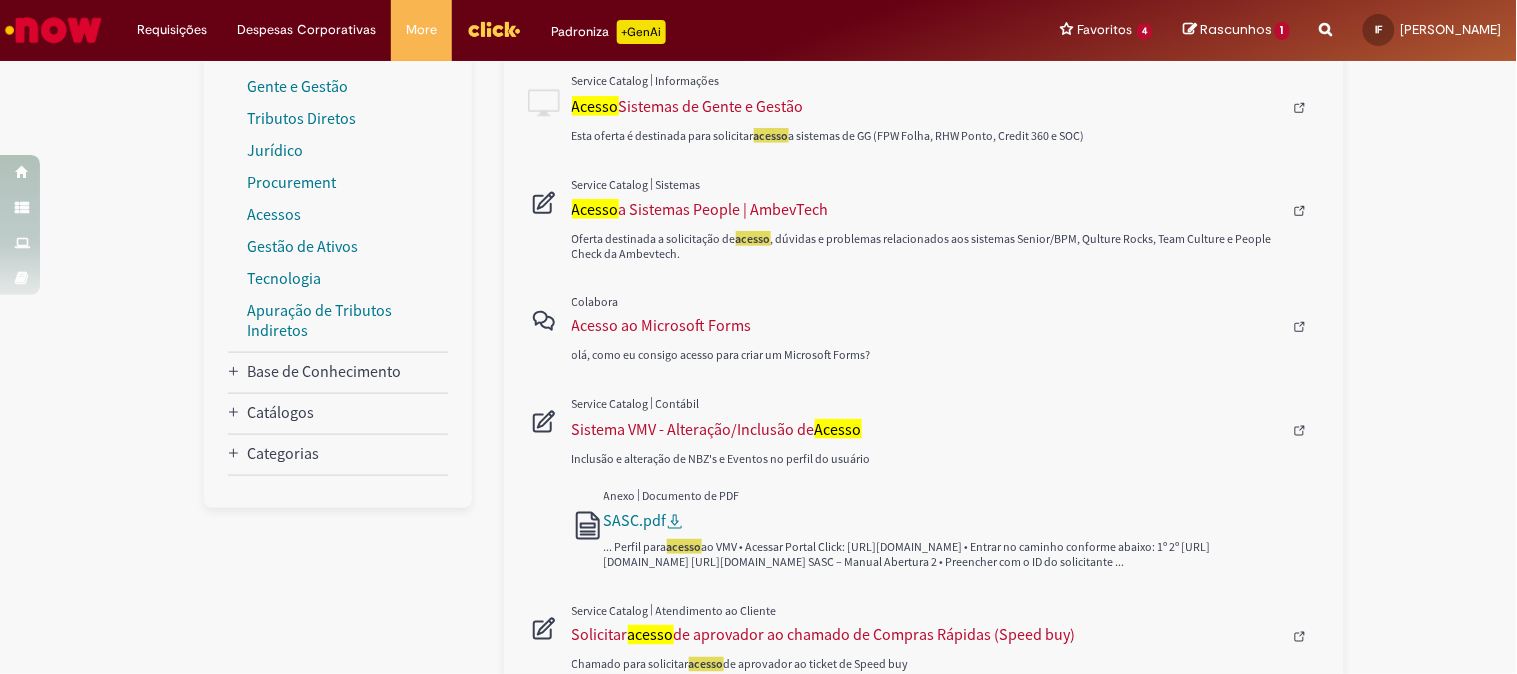 scroll, scrollTop: 854, scrollLeft: 0, axis: vertical 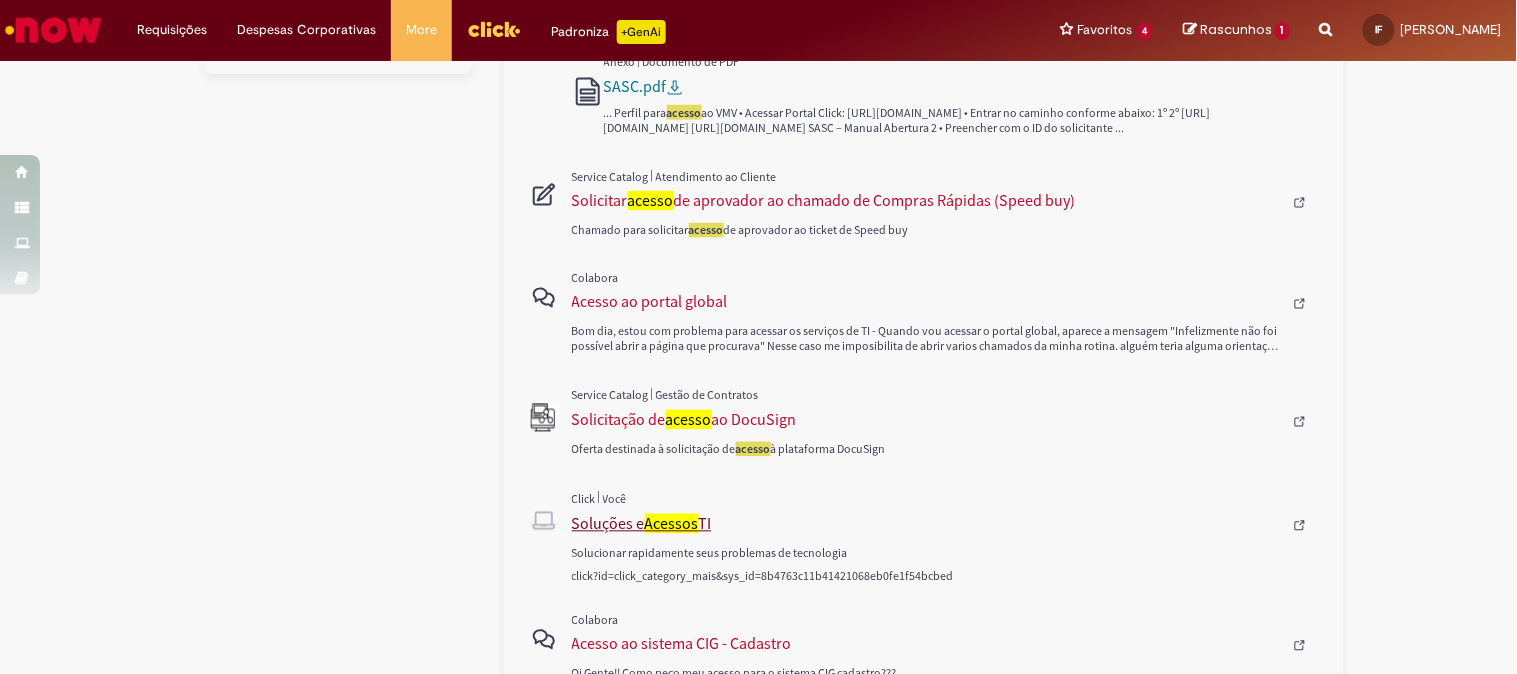 click on "Acessos" at bounding box center (672, 524) 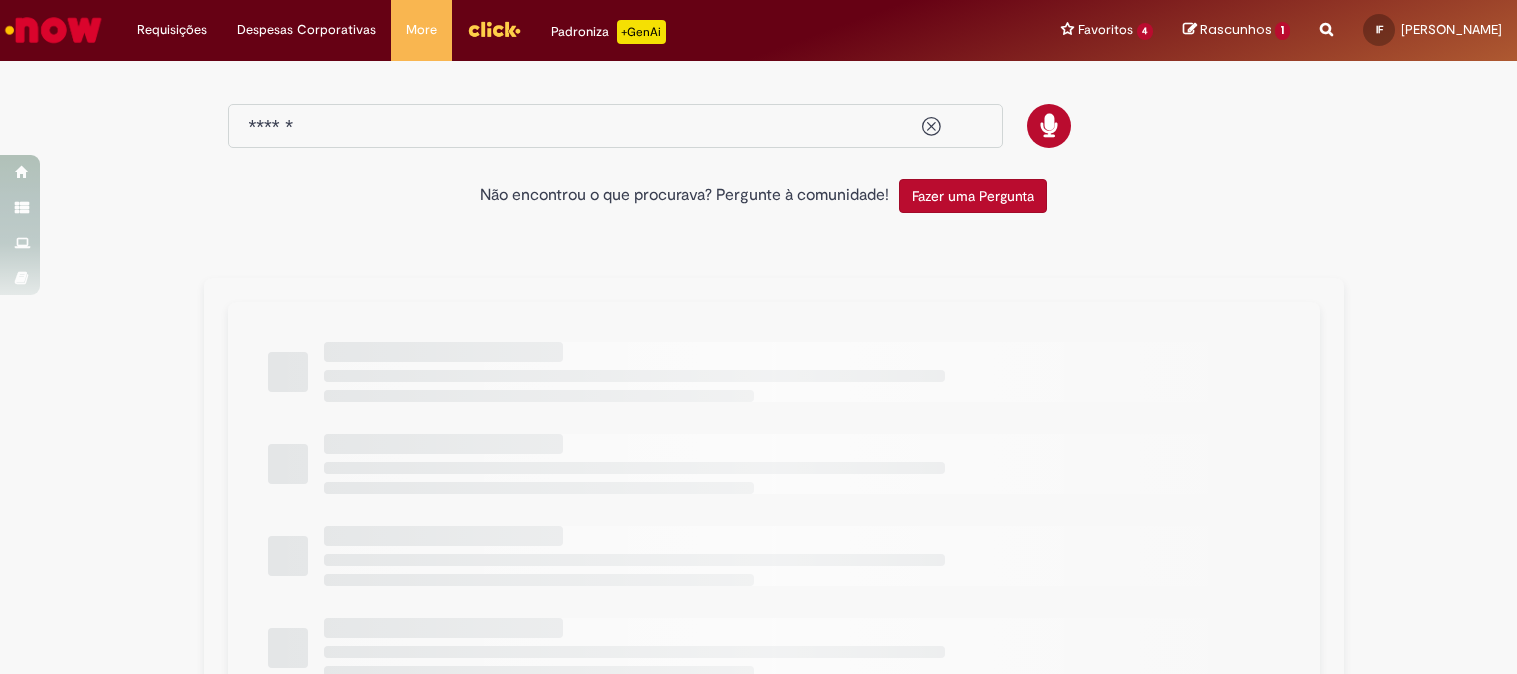 scroll, scrollTop: 0, scrollLeft: 0, axis: both 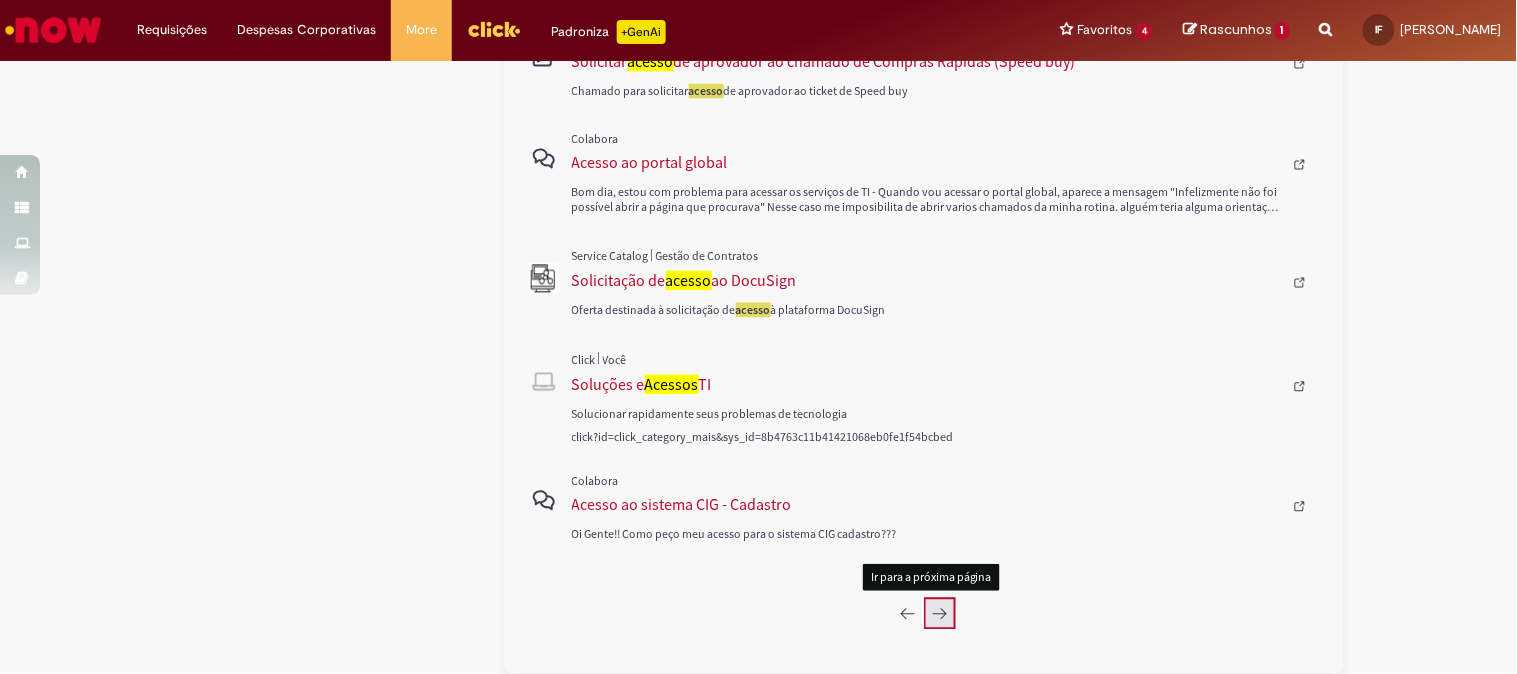 click 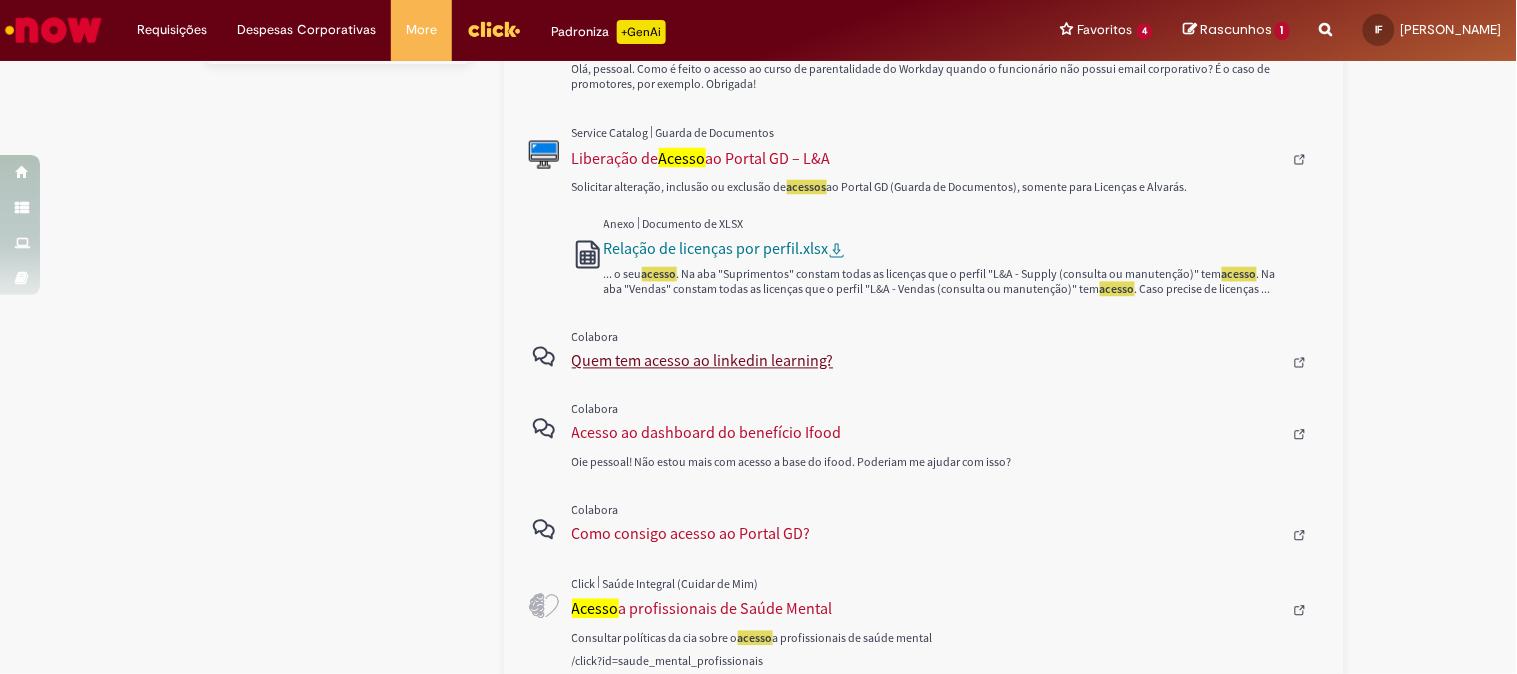scroll, scrollTop: 975, scrollLeft: 0, axis: vertical 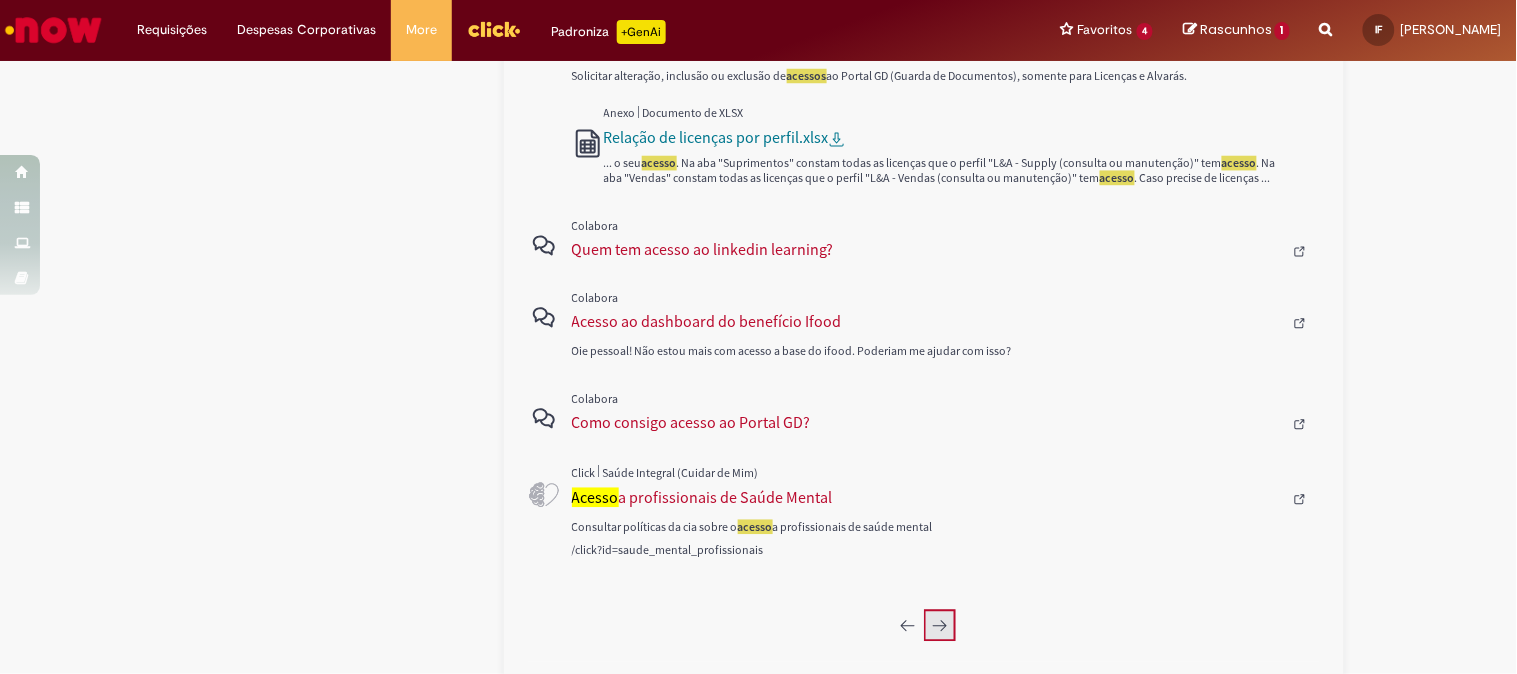 click at bounding box center (940, 626) 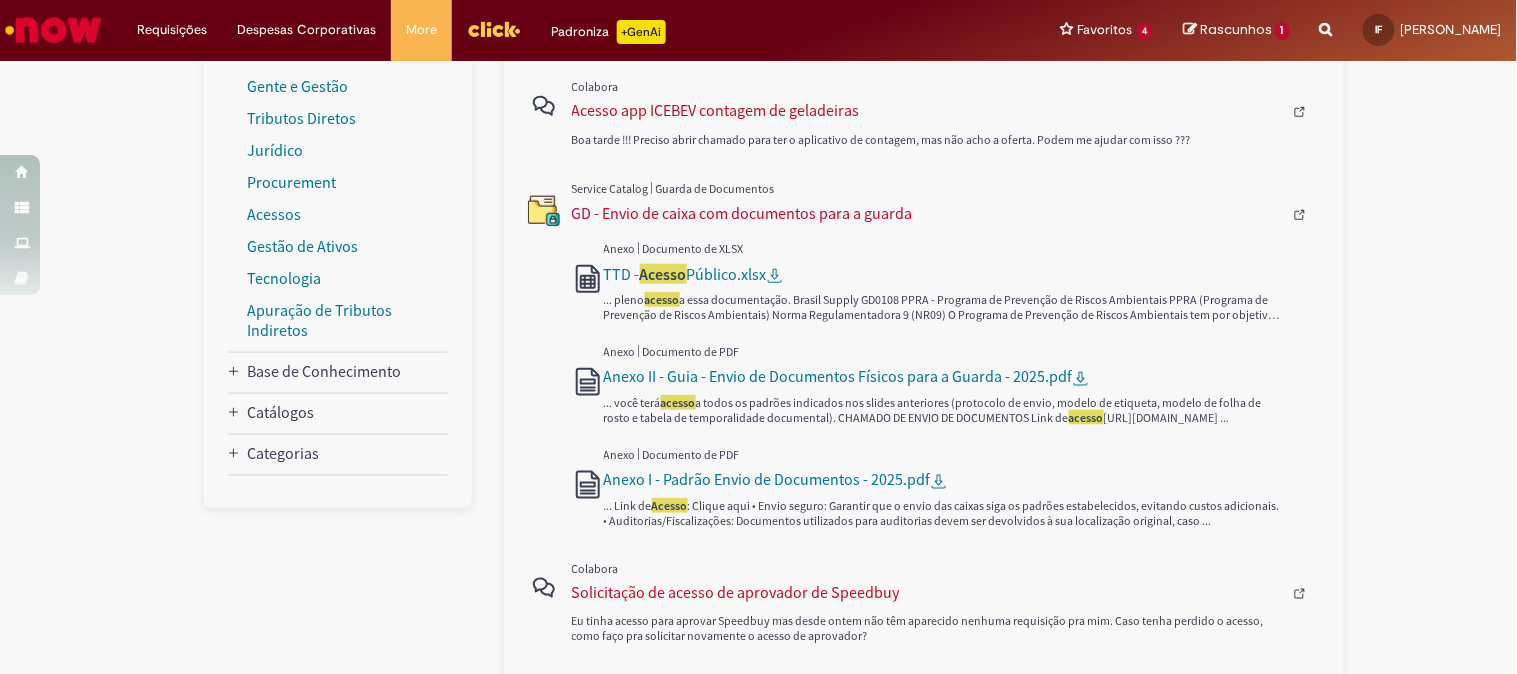 scroll, scrollTop: 197, scrollLeft: 0, axis: vertical 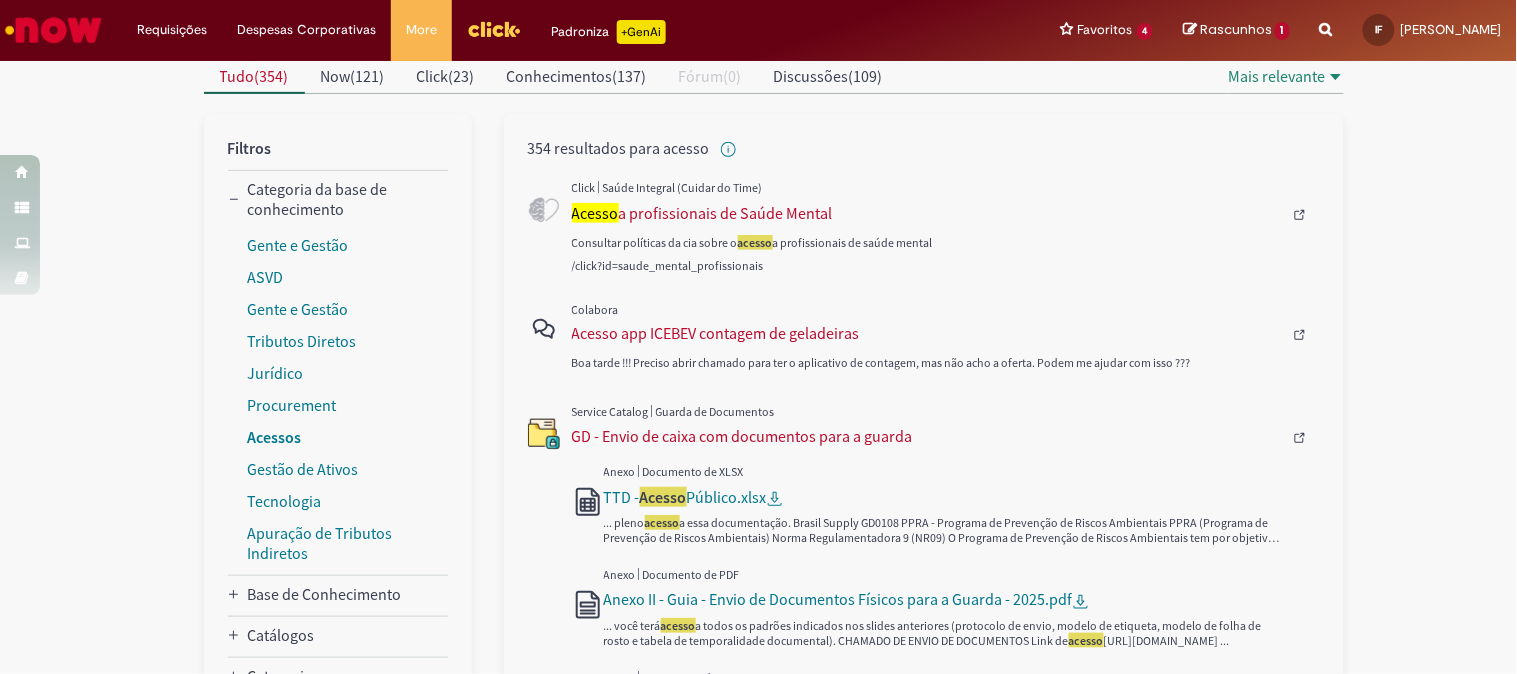 click on "Acessos" at bounding box center (275, 437) 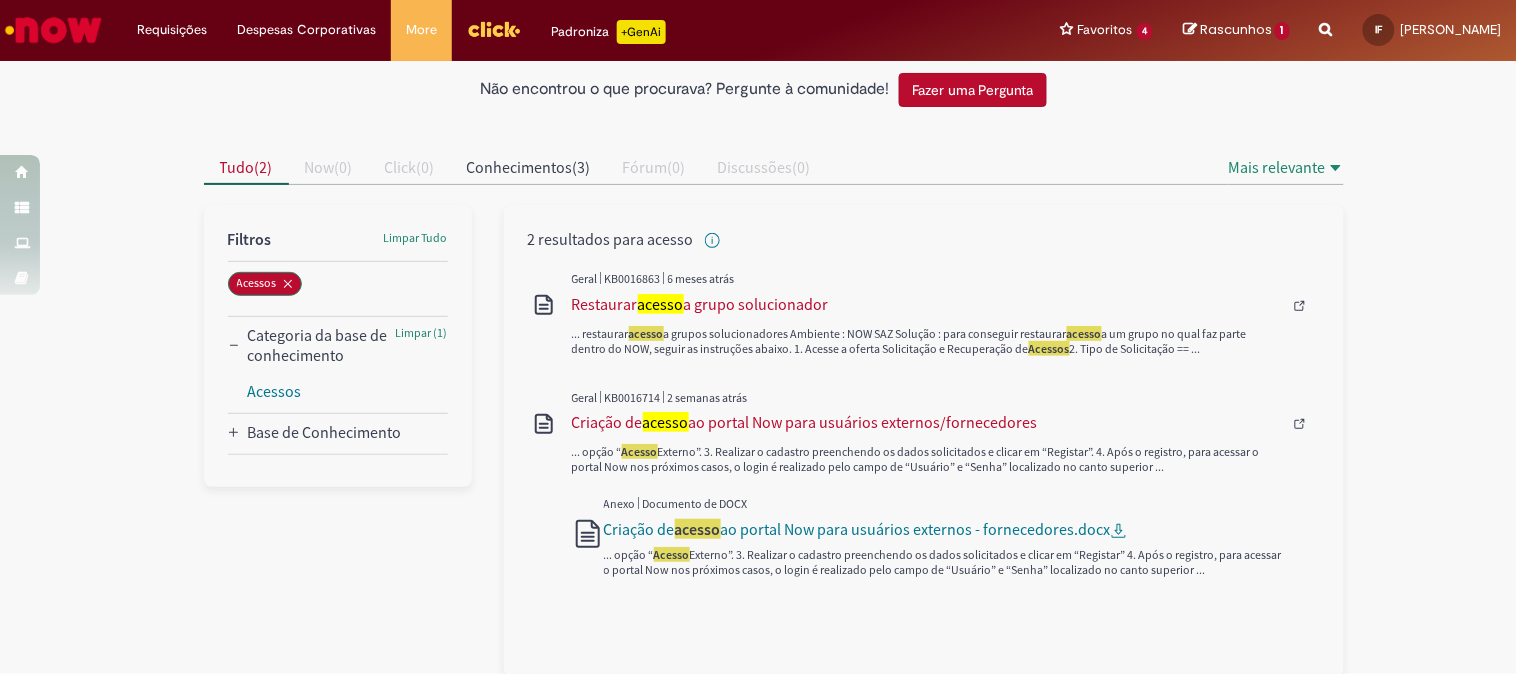 scroll, scrollTop: 0, scrollLeft: 0, axis: both 